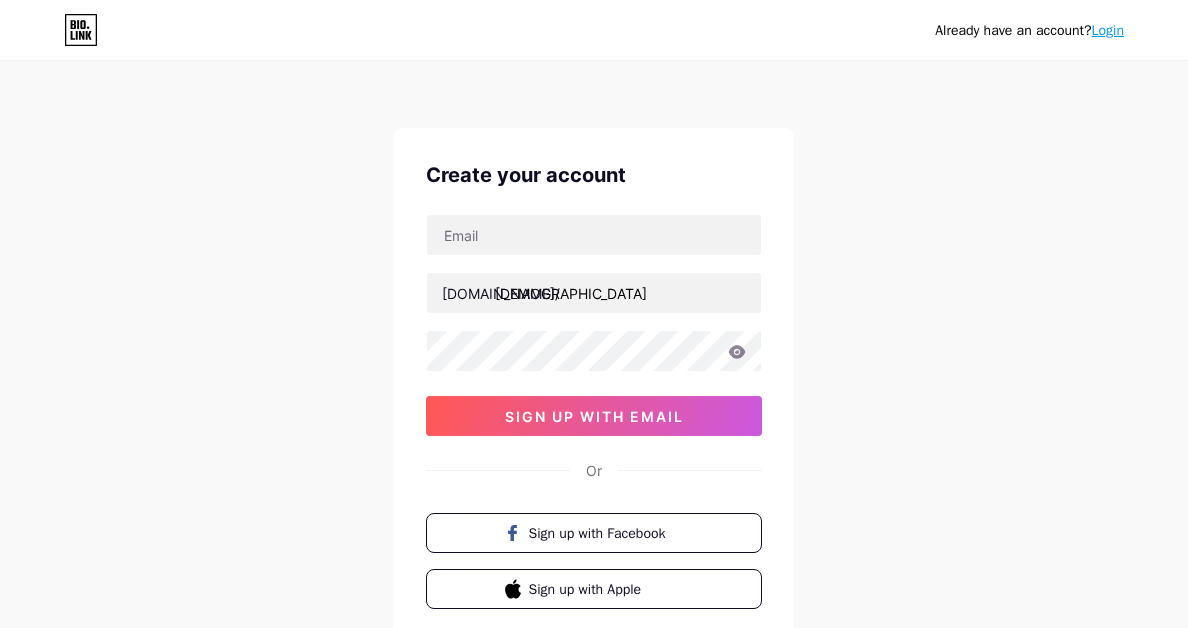 scroll, scrollTop: 0, scrollLeft: 0, axis: both 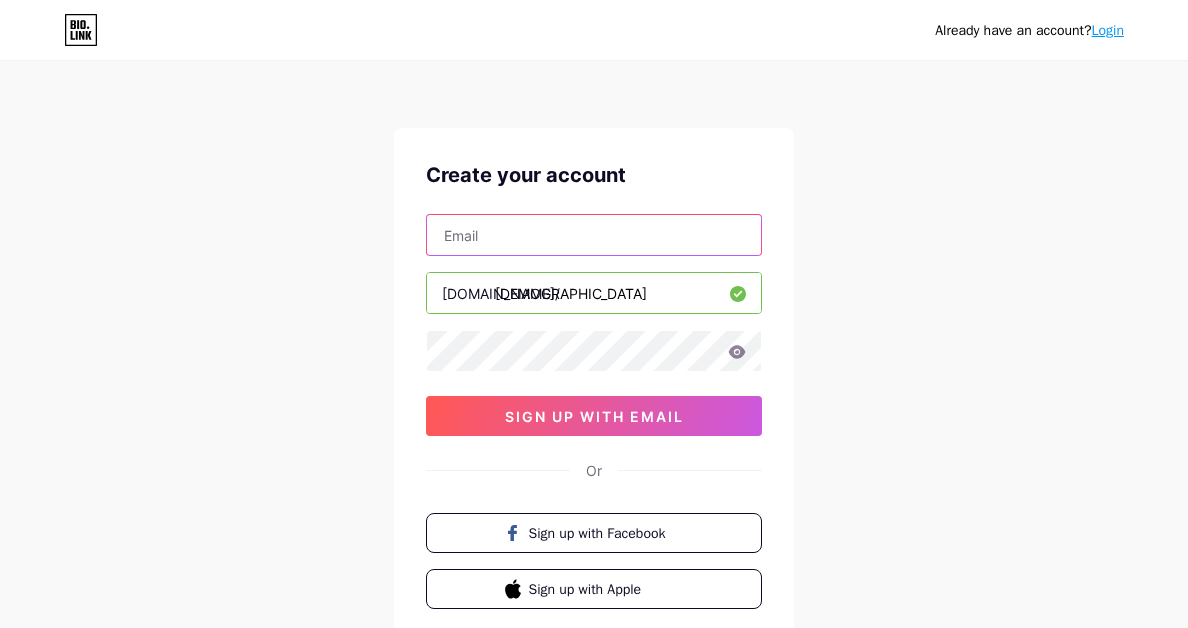 click at bounding box center (594, 235) 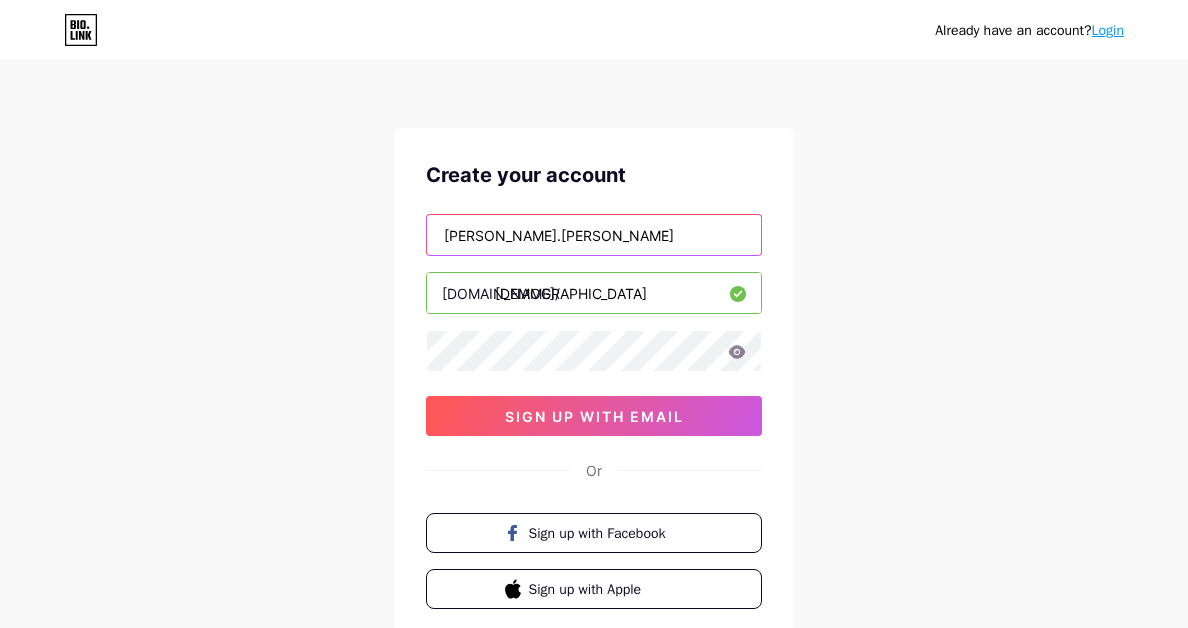 type on "[PERSON_NAME][EMAIL_ADDRESS][PERSON_NAME][DOMAIN_NAME]" 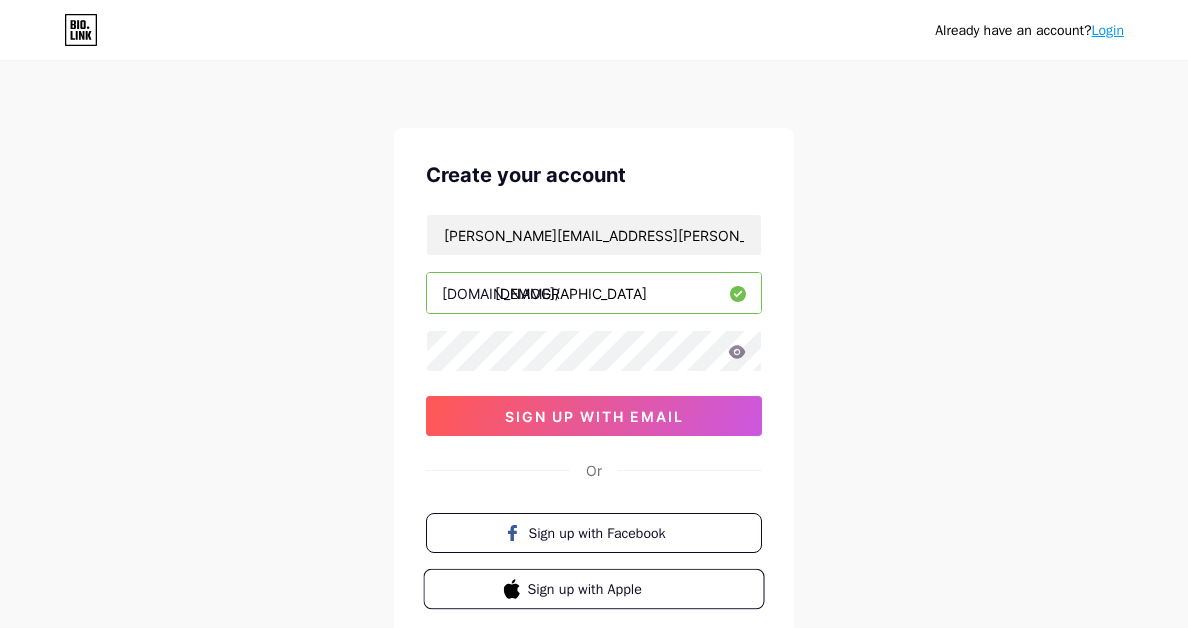click on "Sign up with Apple" at bounding box center [606, 588] 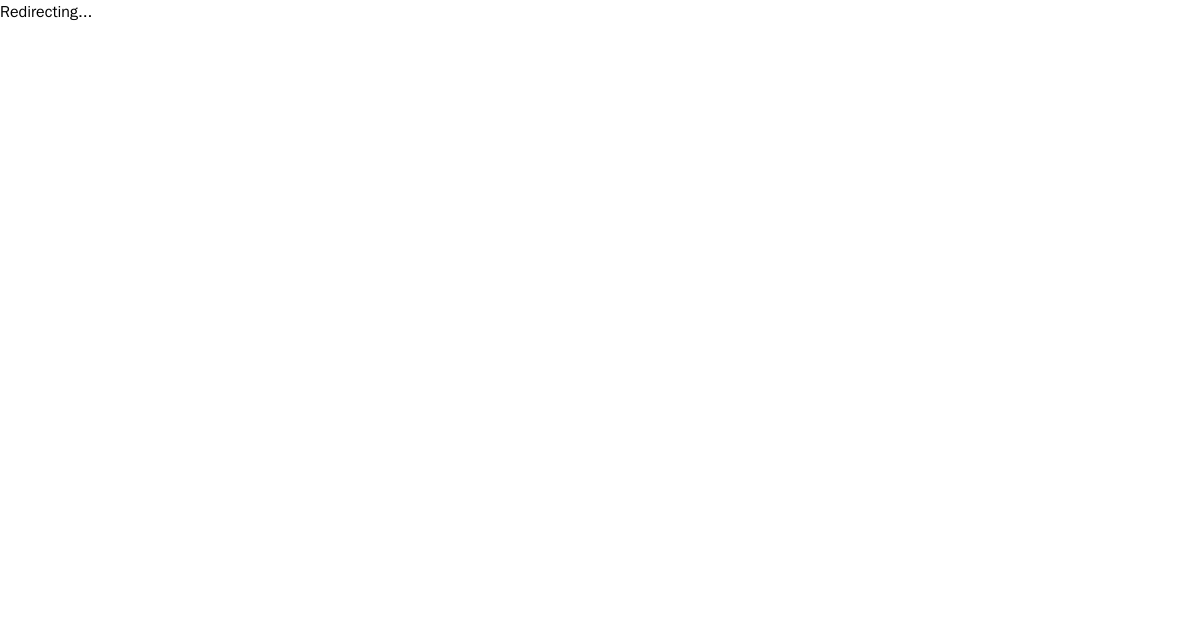 scroll, scrollTop: 0, scrollLeft: 0, axis: both 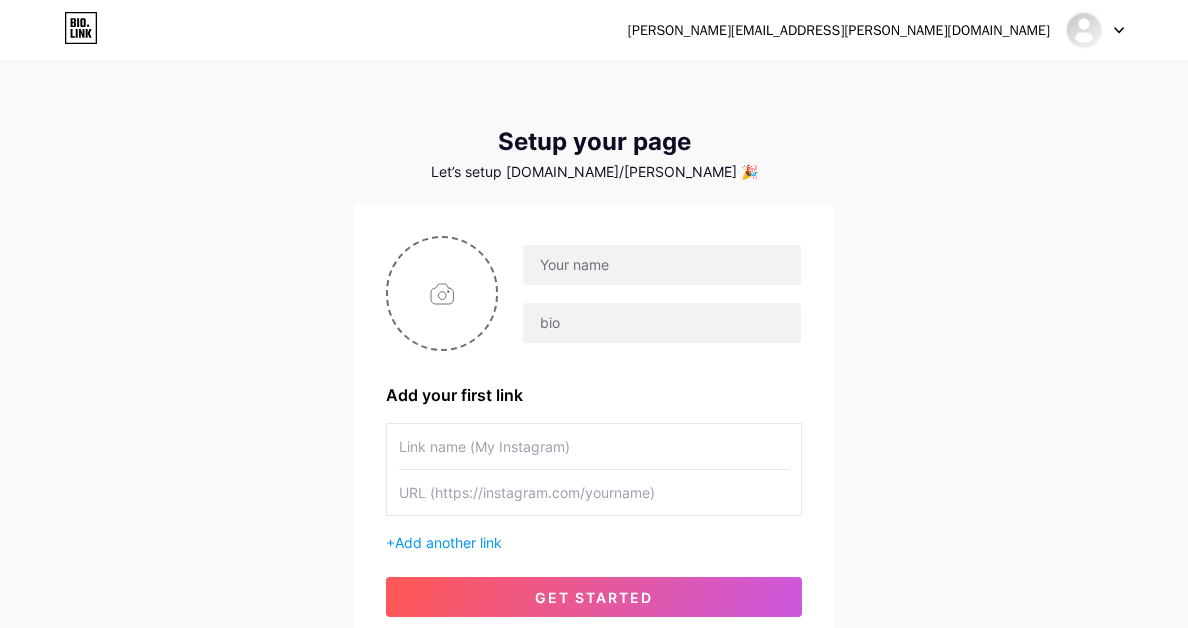 click on "Let’s setup [DOMAIN_NAME]/[PERSON_NAME] 🎉" at bounding box center (594, 172) 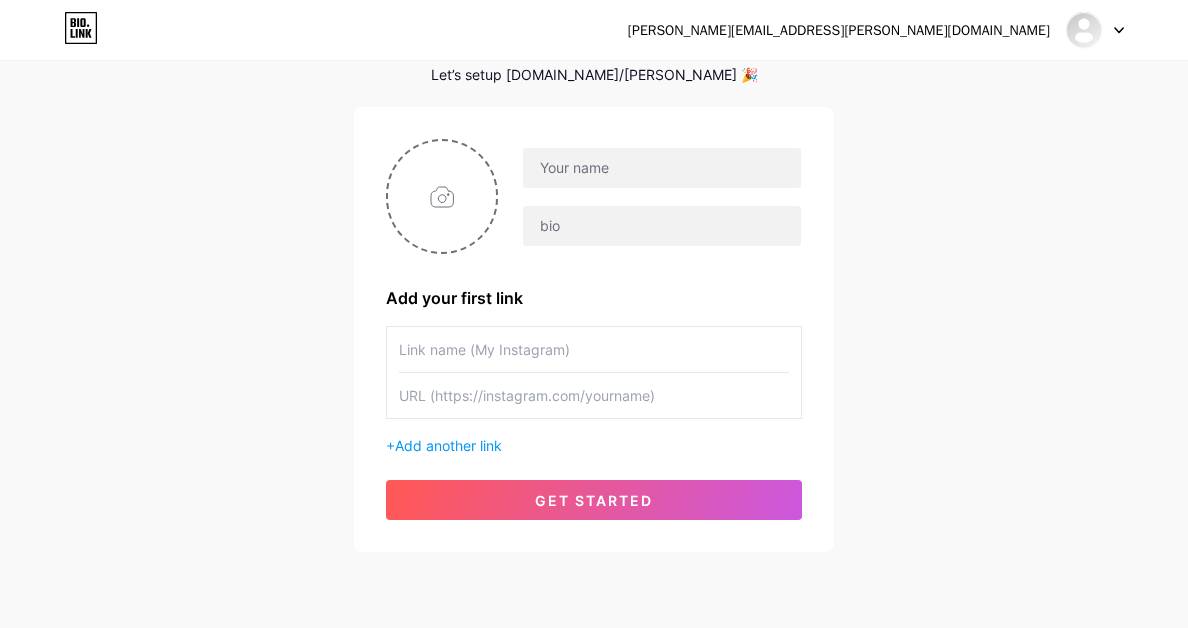 scroll, scrollTop: 104, scrollLeft: 0, axis: vertical 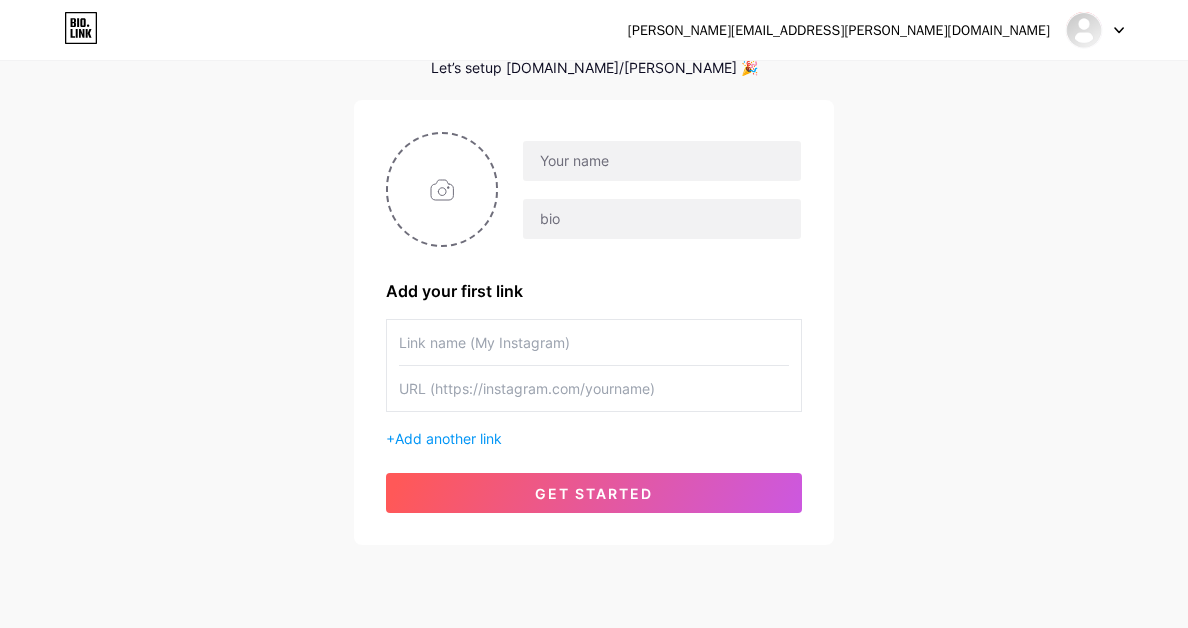 click at bounding box center (1095, 30) 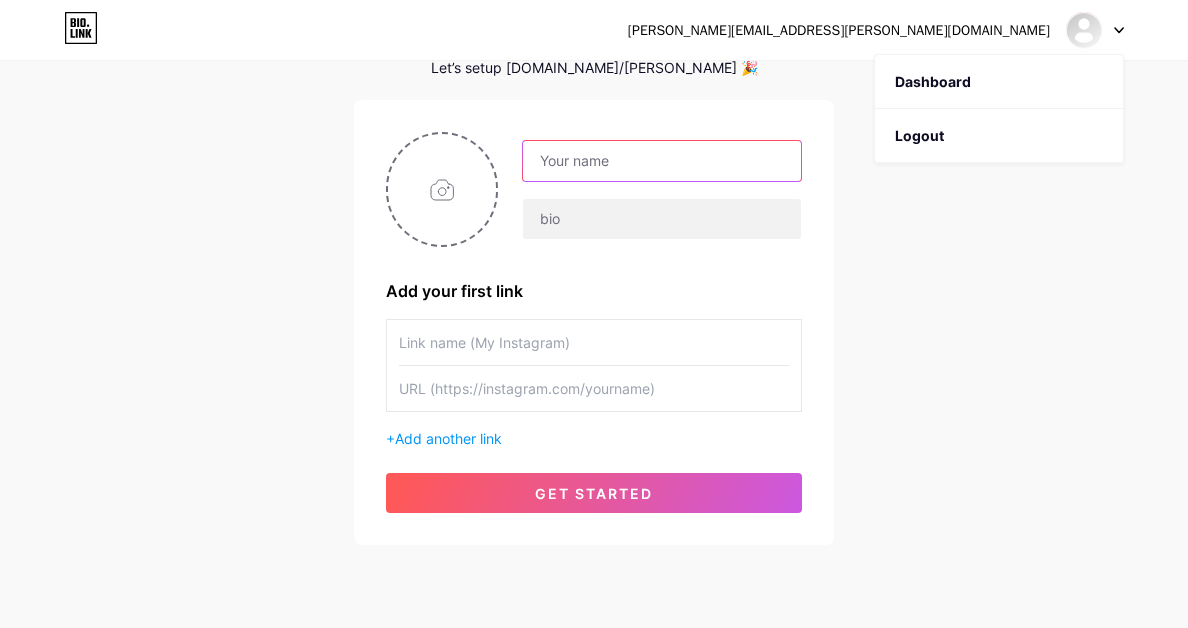 click at bounding box center [662, 161] 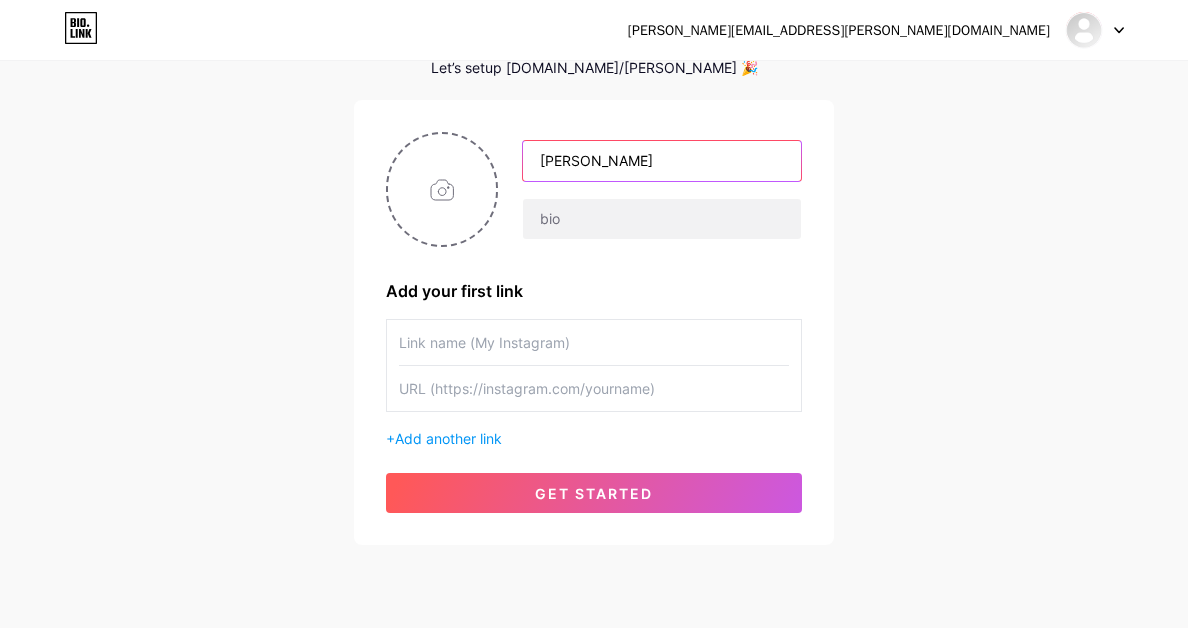 type on "[PERSON_NAME]" 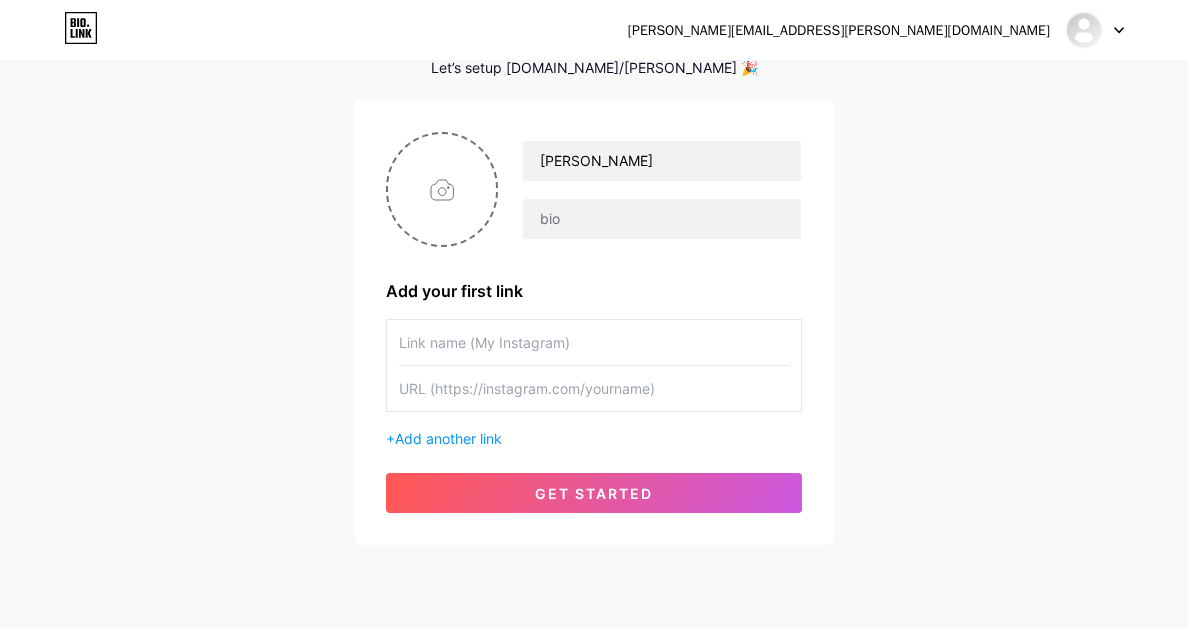 click on "brian.deshazo@icloud.com           Dashboard     Logout   Setup your page   Let’s setup bio.link/briandesvv 🎉               Brian DeShazo         Add your first link
+  Add another link     get started" at bounding box center [594, 252] 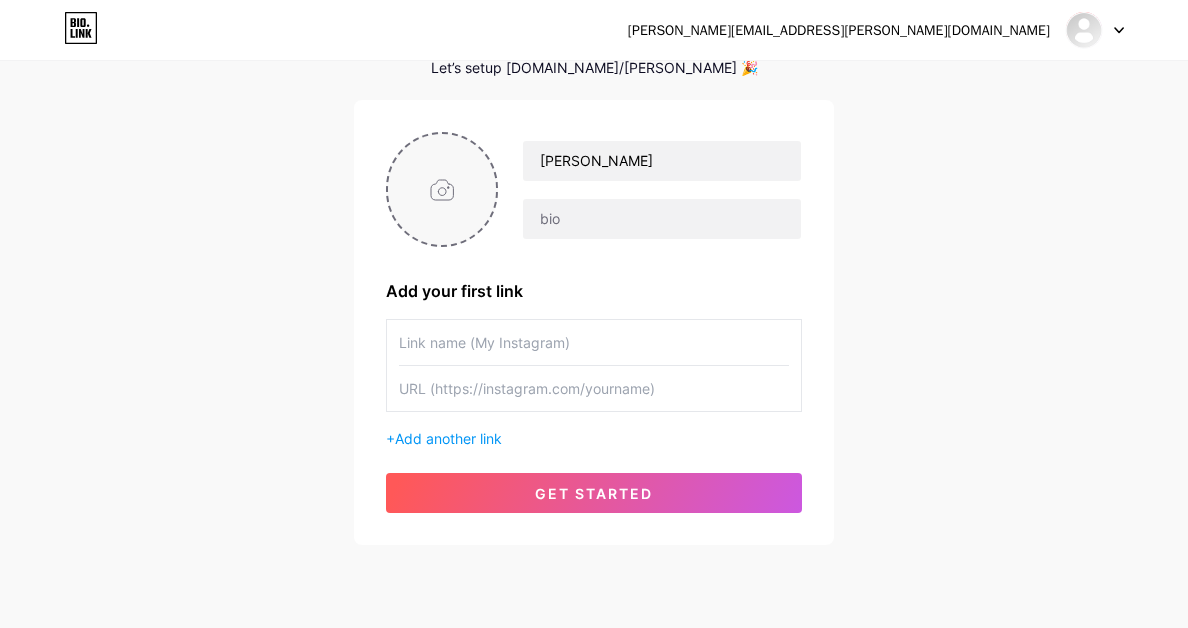 click at bounding box center (442, 189) 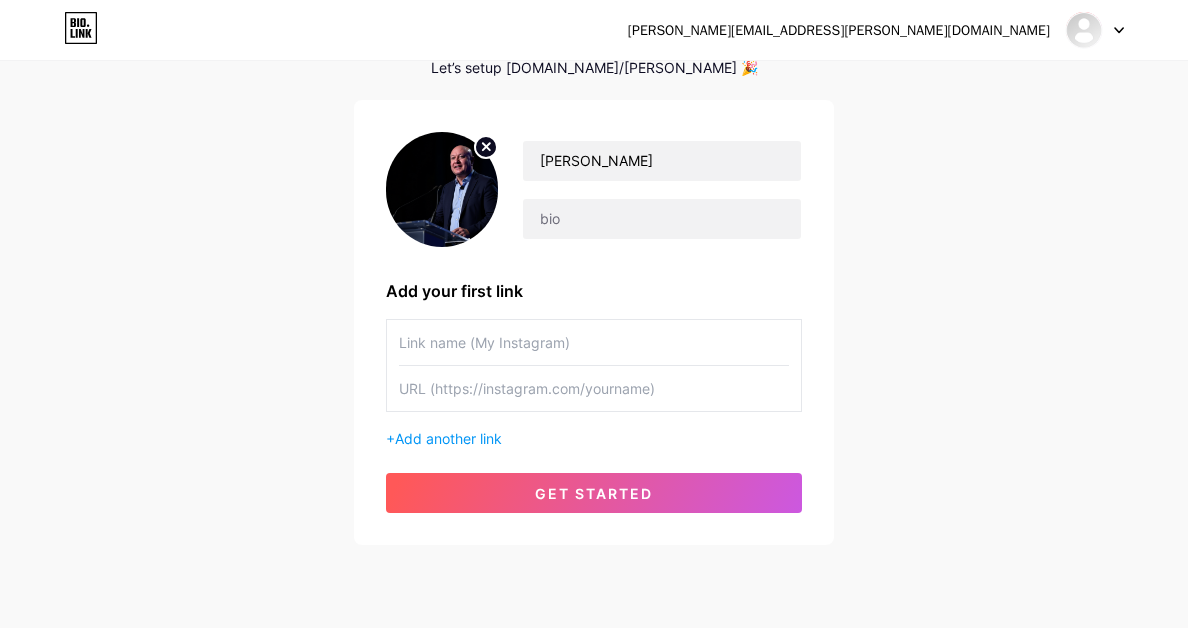 click 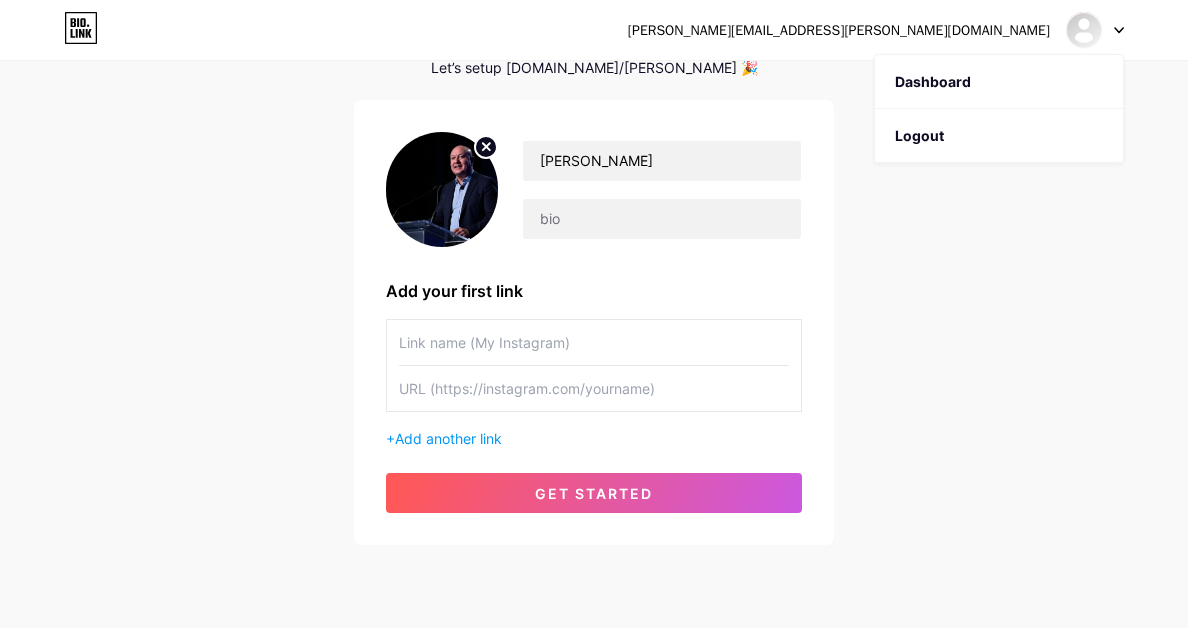 click on "brian.deshazo@icloud.com           Dashboard     Logout   Setup your page   Let’s setup bio.link/briandesvv 🎉               Brian DeShazo         Add your first link
+  Add another link     get started" at bounding box center (594, 252) 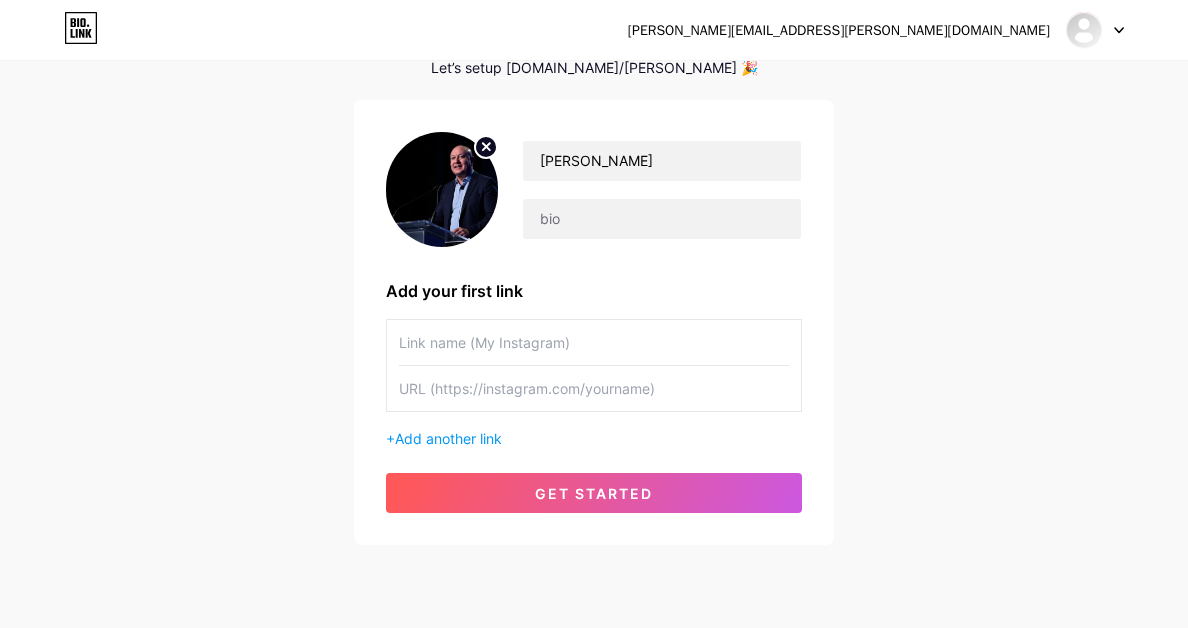 click at bounding box center [594, 342] 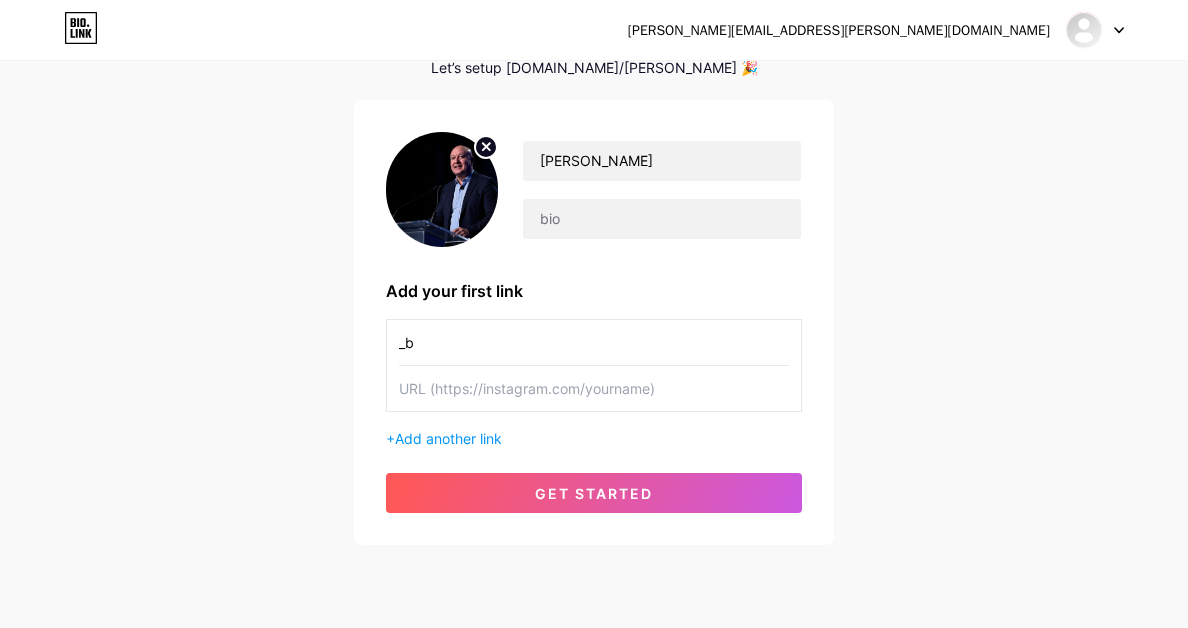 type on "_" 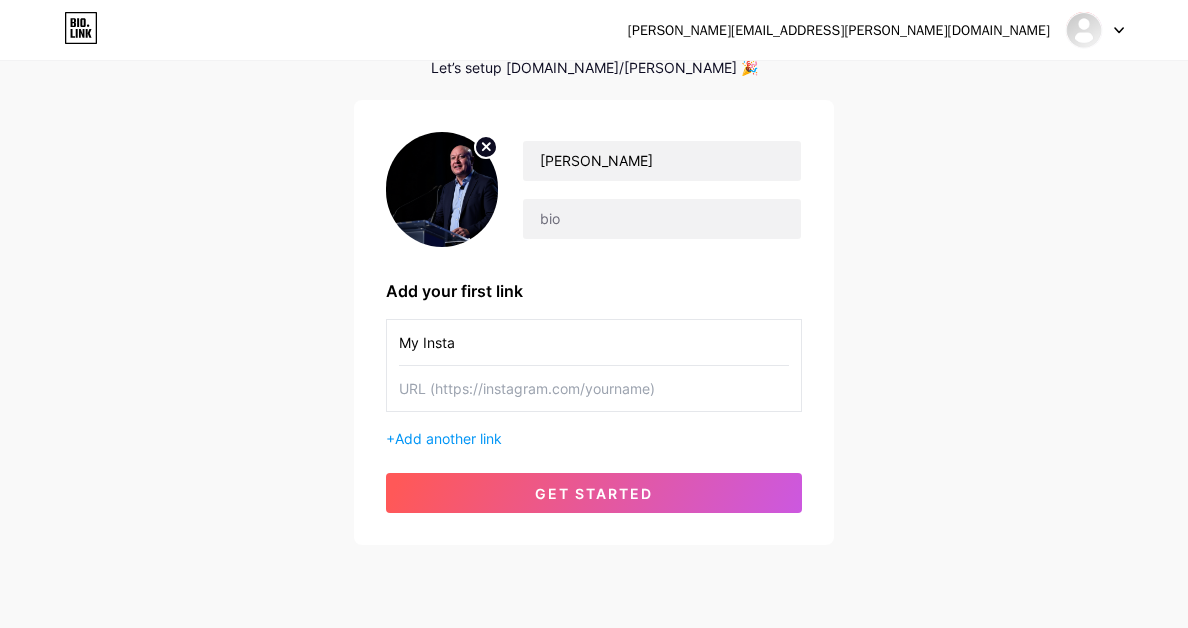type on "My Insta" 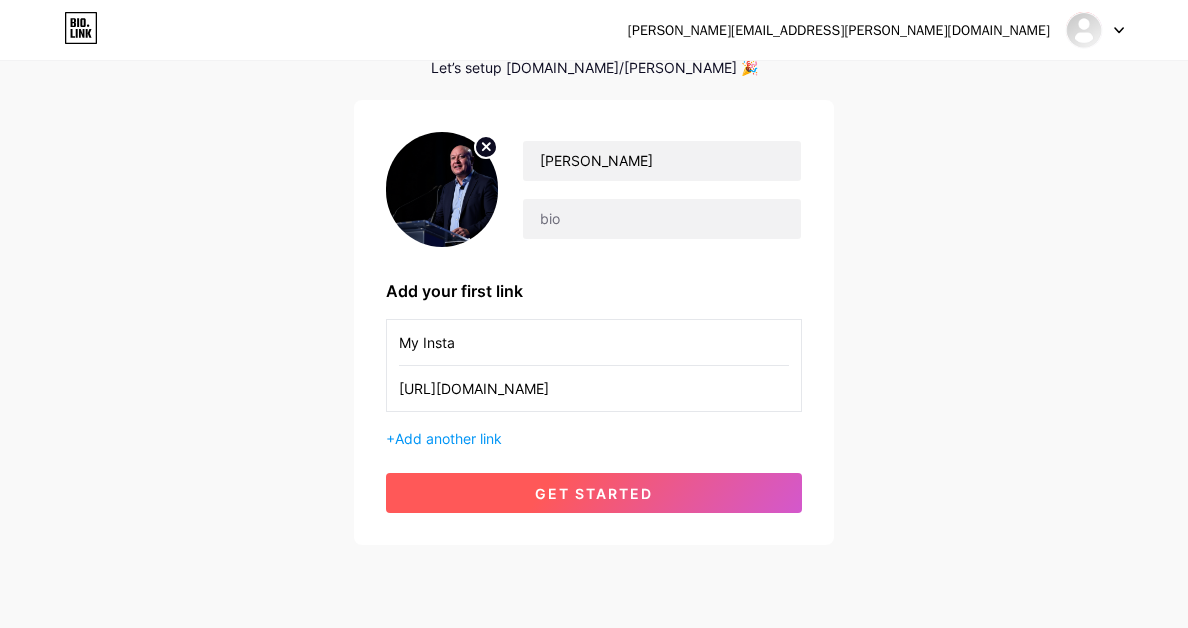 type on "[URL][DOMAIN_NAME]" 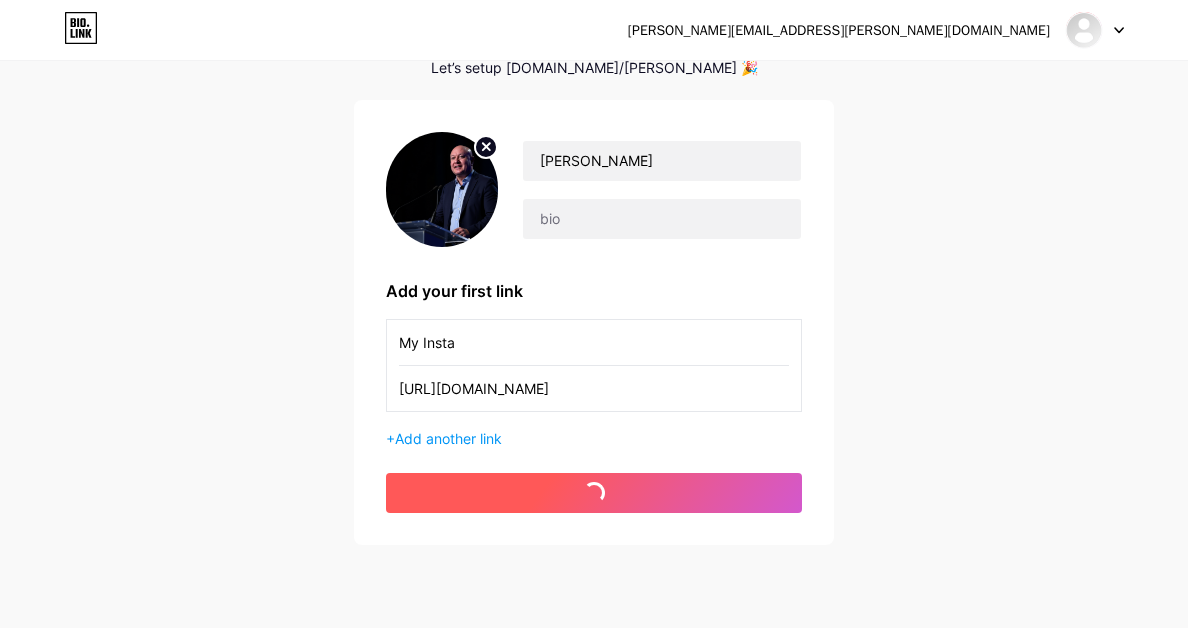 scroll, scrollTop: 0, scrollLeft: 0, axis: both 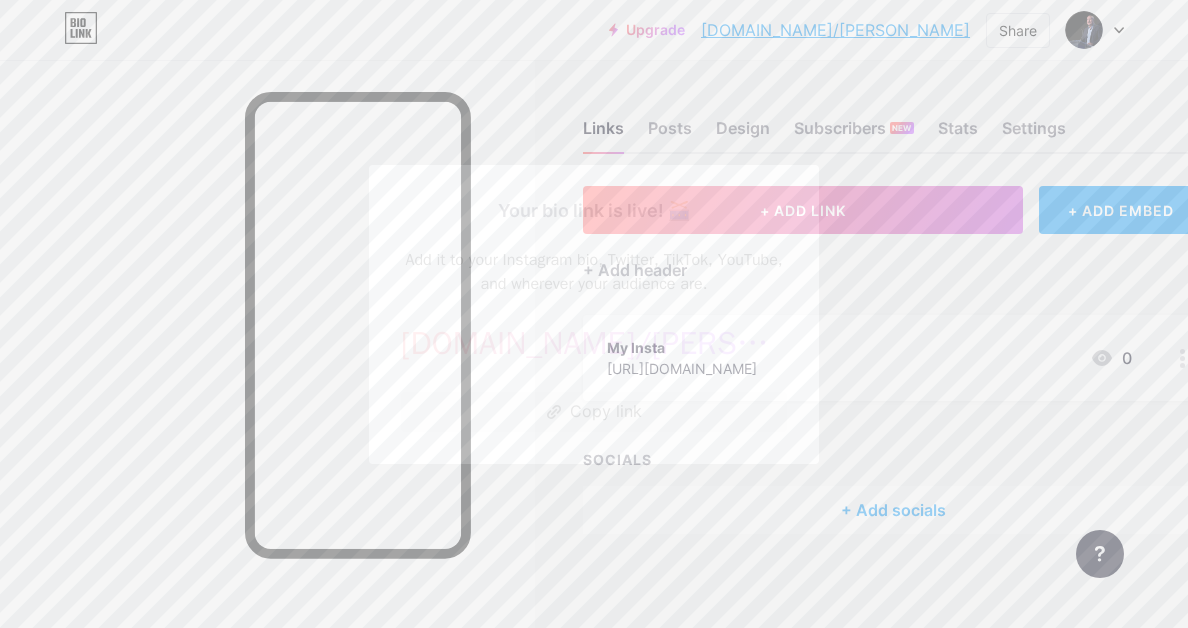click at bounding box center (594, 314) 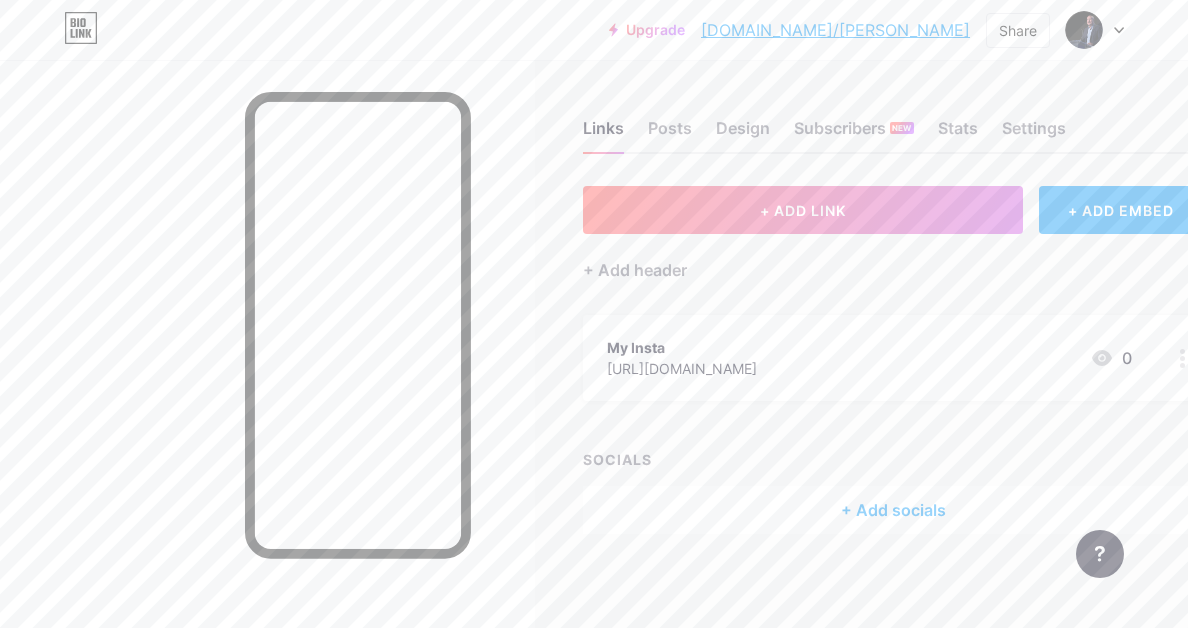 click 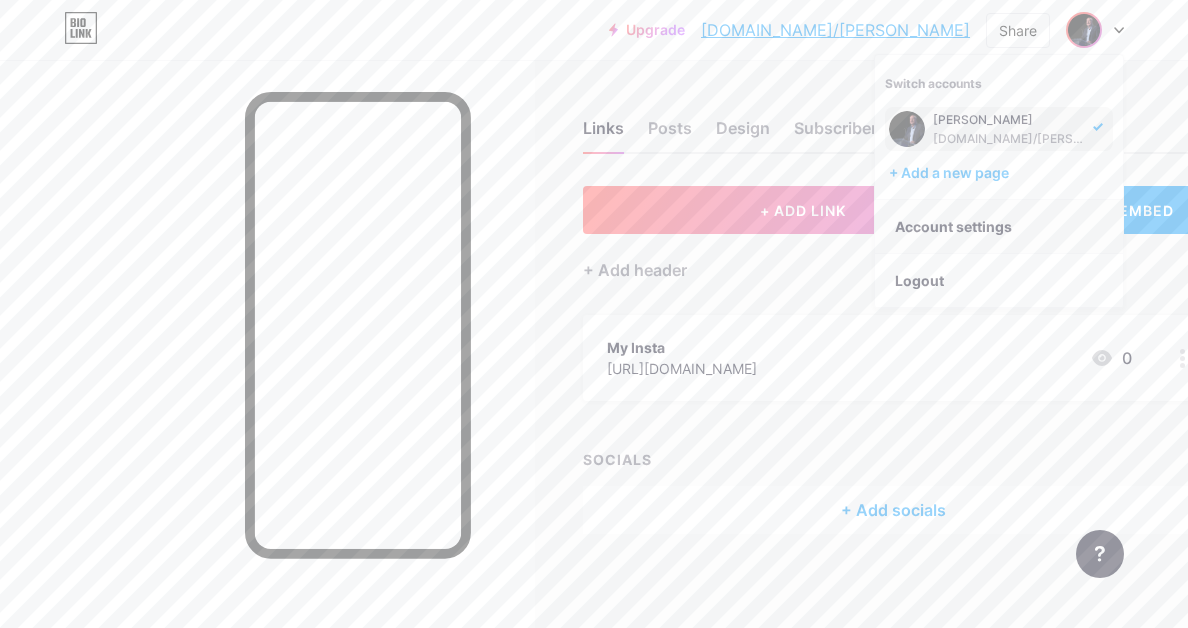 click on "Account settings" at bounding box center [999, 227] 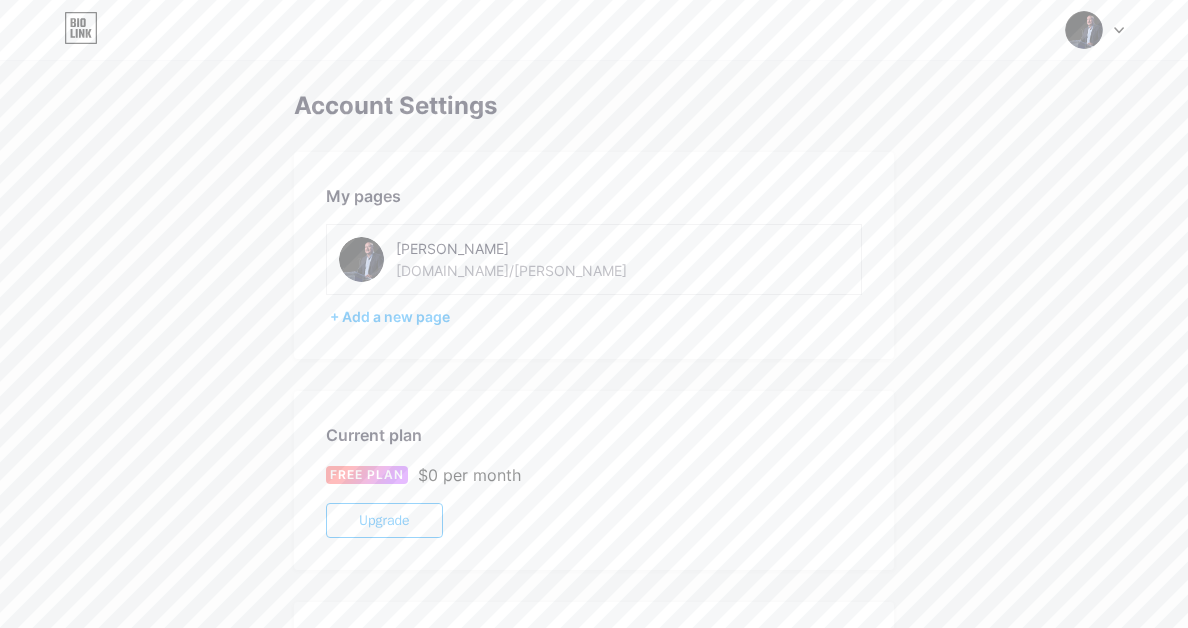 click on "Brian DeShazo   bio.link/briandesvv" at bounding box center [537, 259] 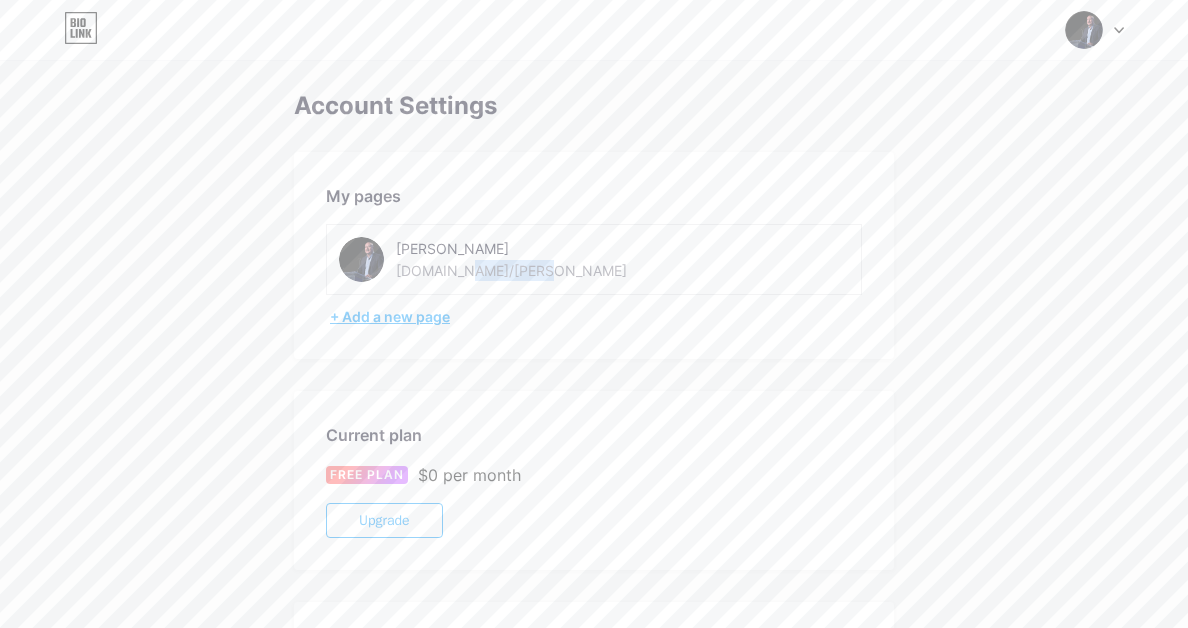 click on "+ Add a new page" at bounding box center [596, 317] 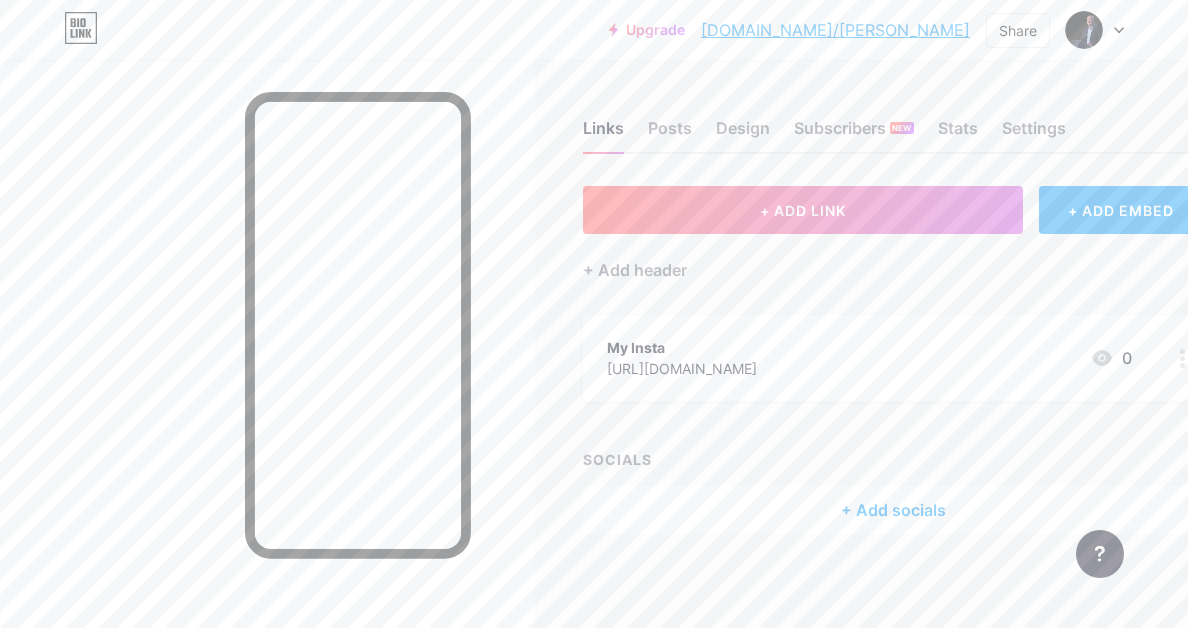 click 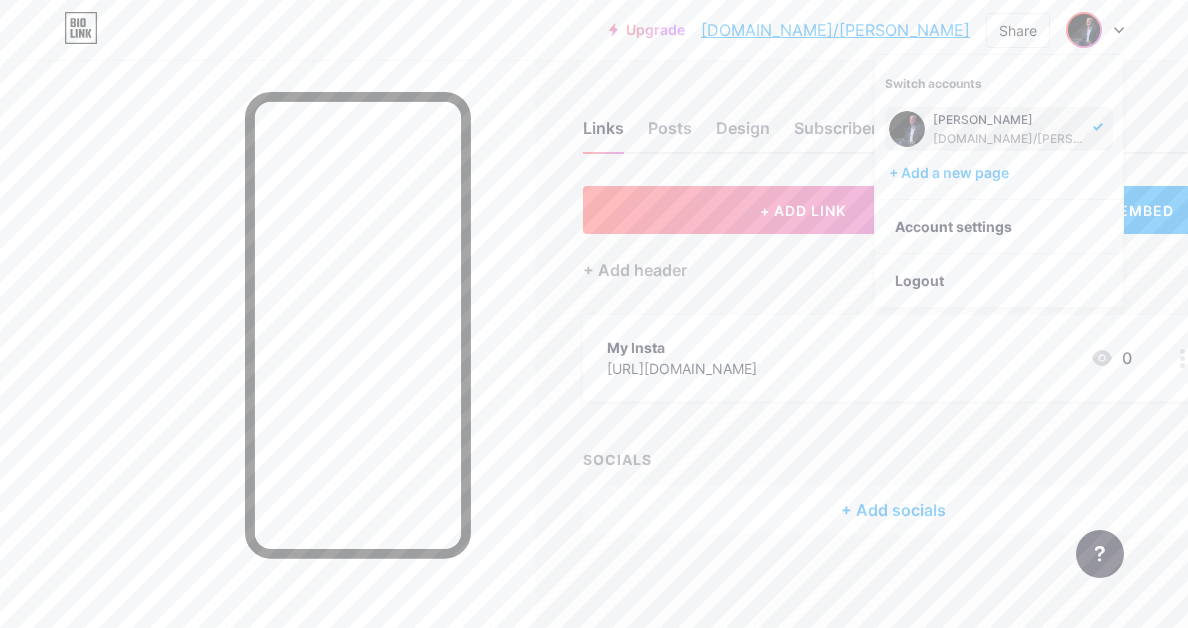 click on "[DOMAIN_NAME]/[PERSON_NAME]" at bounding box center (1010, 139) 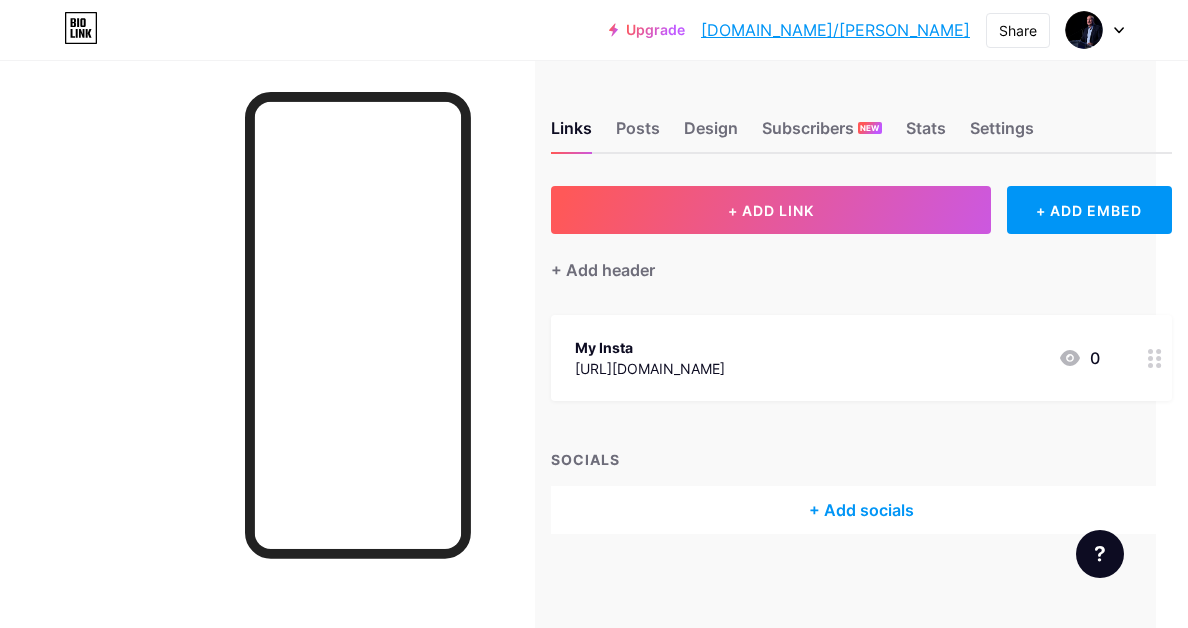 scroll, scrollTop: 0, scrollLeft: 39, axis: horizontal 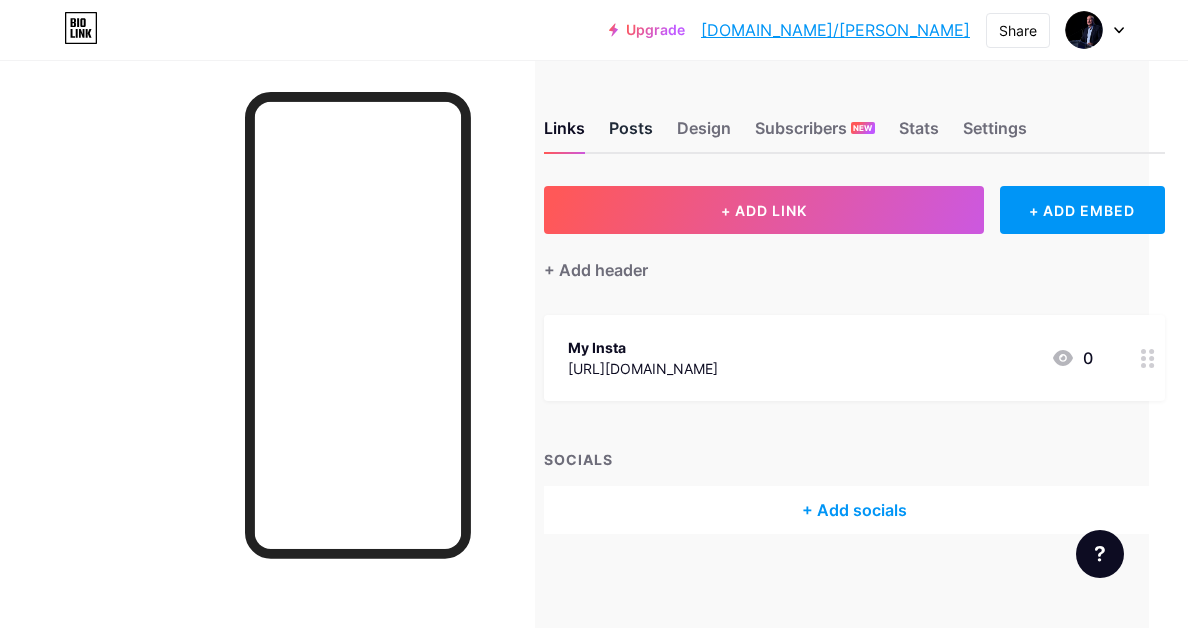 click on "Posts" at bounding box center [631, 134] 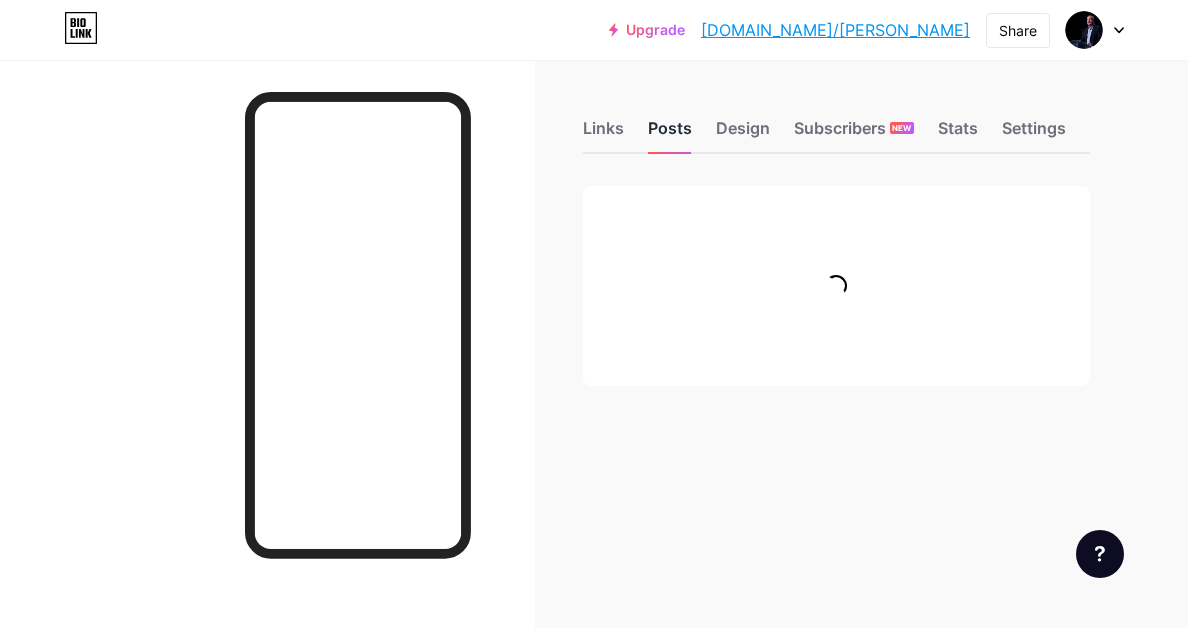 scroll, scrollTop: 0, scrollLeft: 0, axis: both 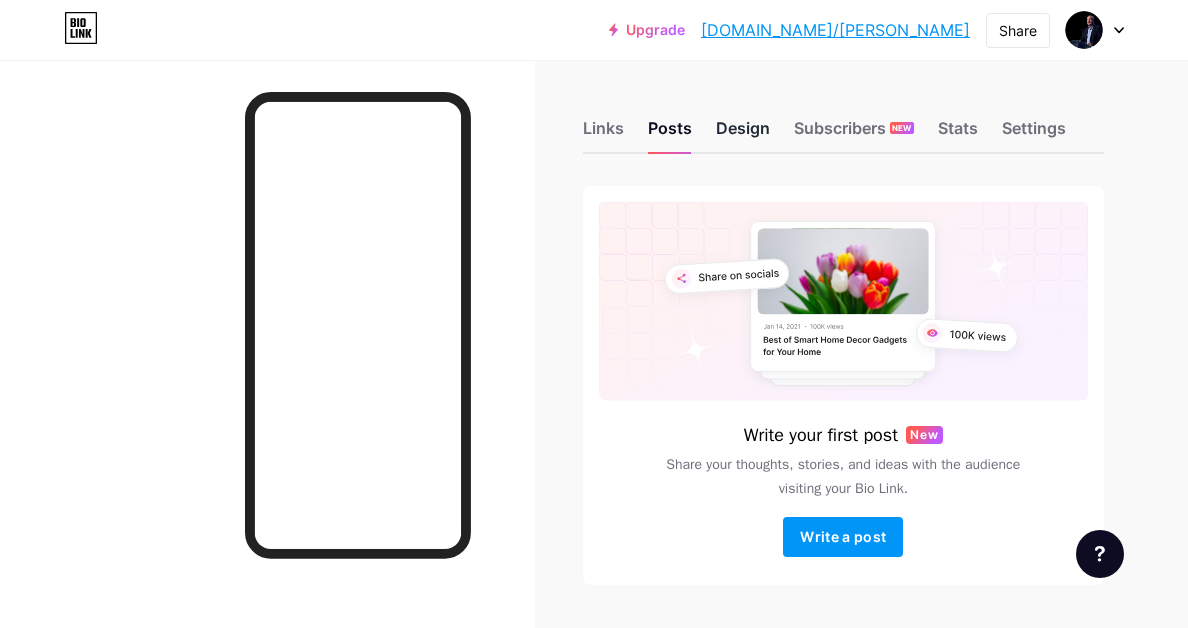 click on "Design" at bounding box center [743, 134] 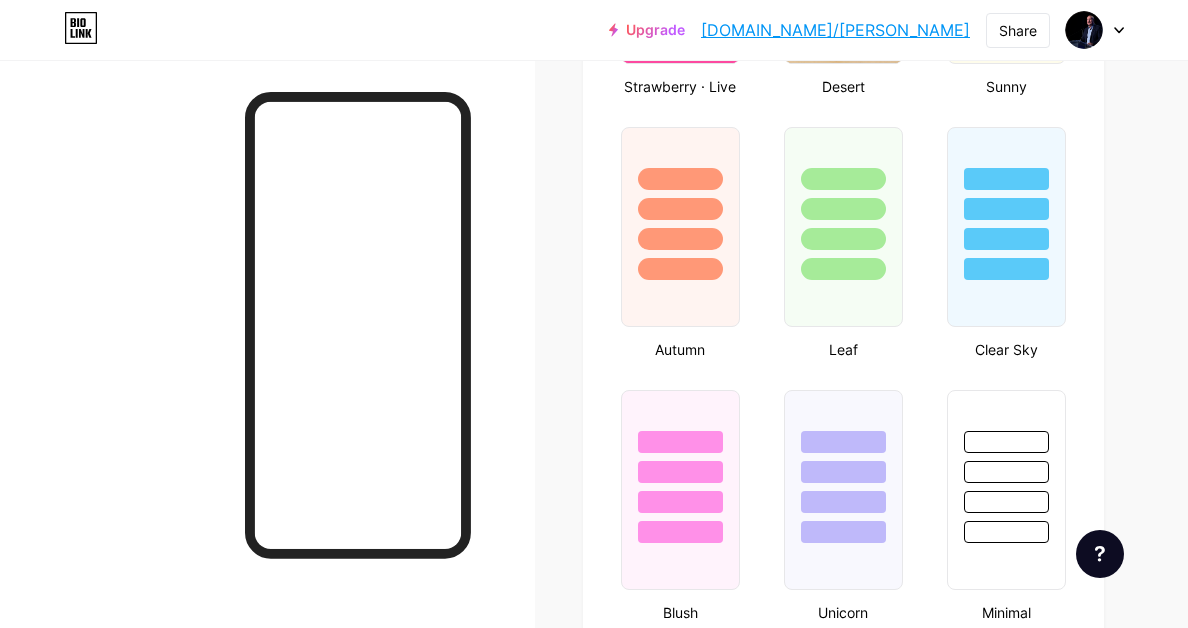 scroll, scrollTop: 1773, scrollLeft: 0, axis: vertical 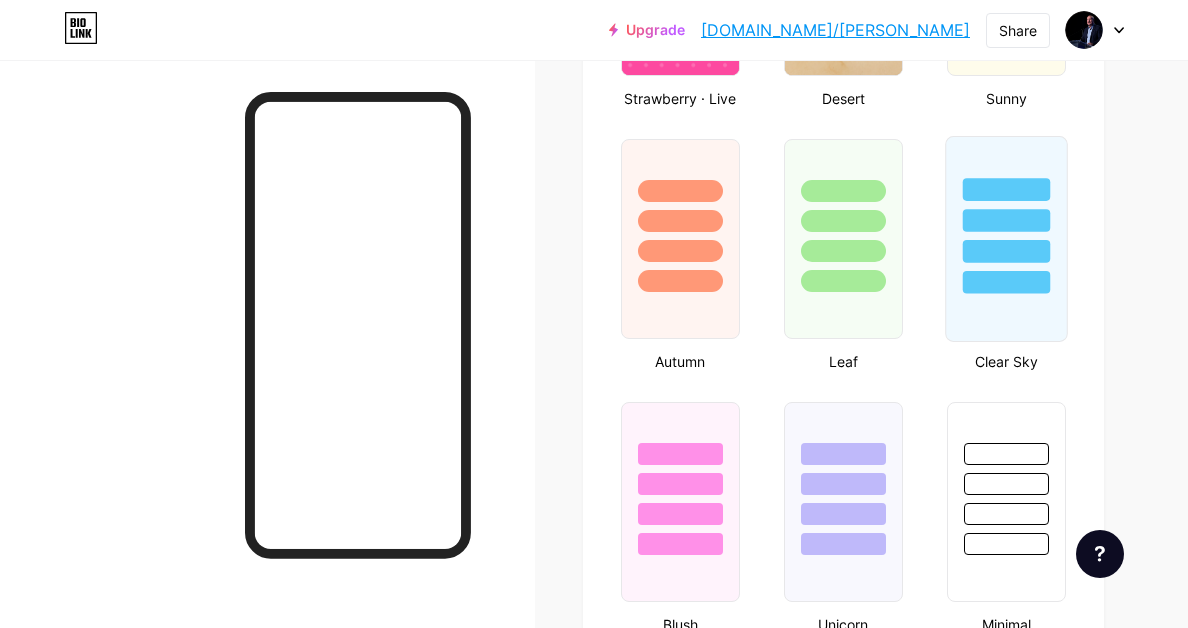 click at bounding box center (1006, 239) 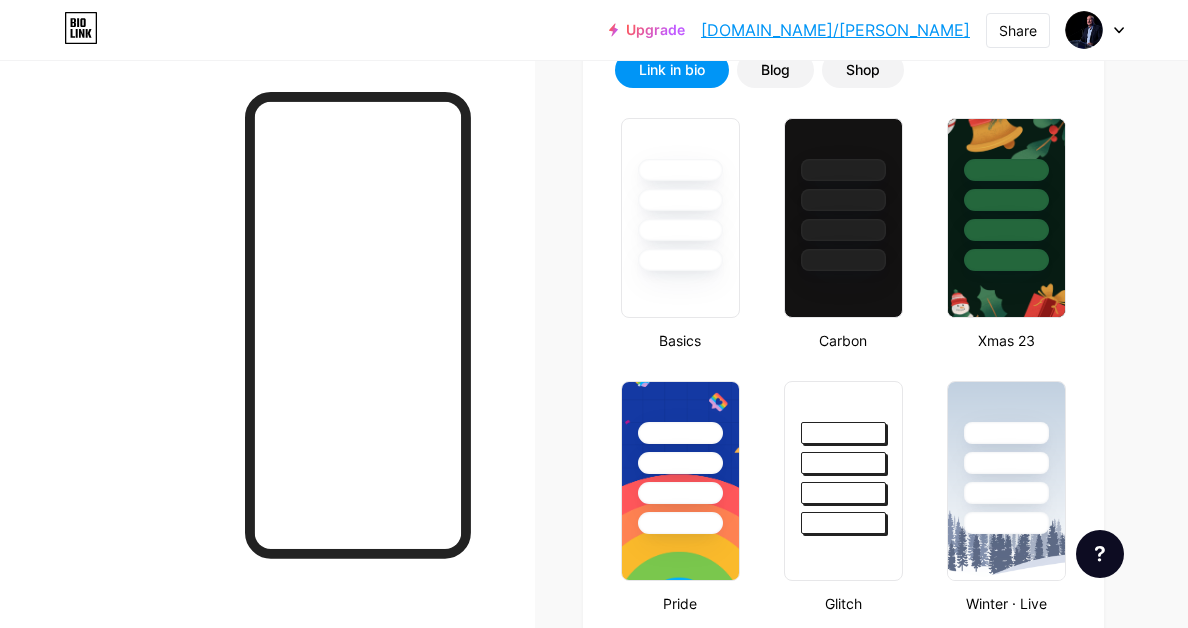 scroll, scrollTop: 0, scrollLeft: 0, axis: both 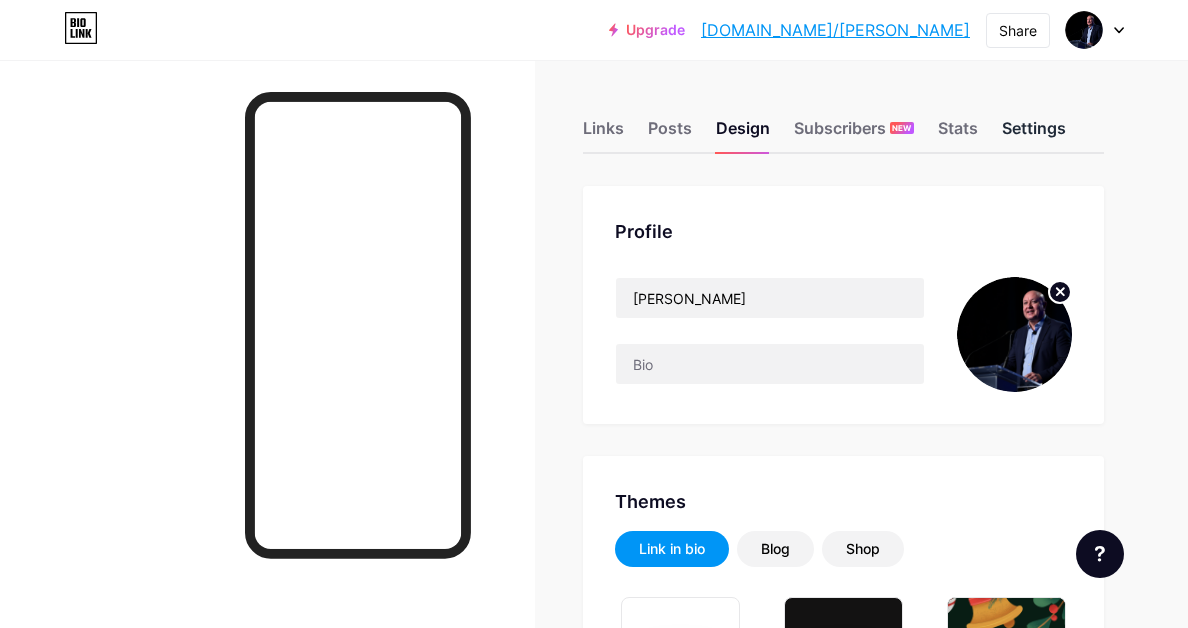 click on "Settings" at bounding box center (1034, 134) 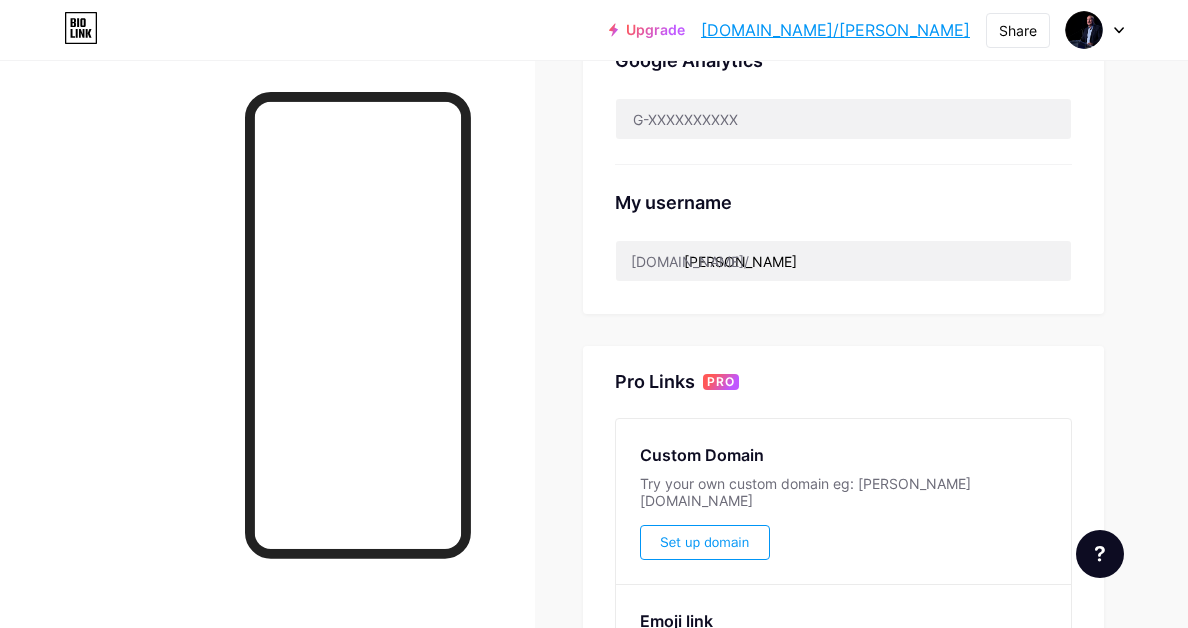 scroll, scrollTop: 698, scrollLeft: 0, axis: vertical 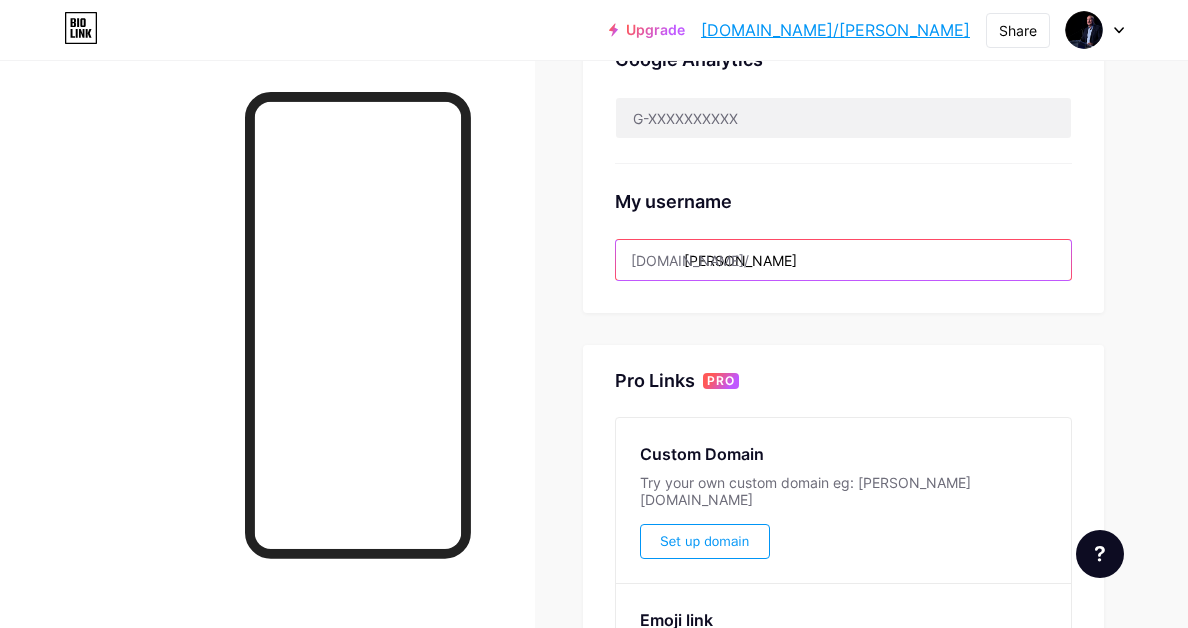 click on "[PERSON_NAME]" at bounding box center [843, 260] 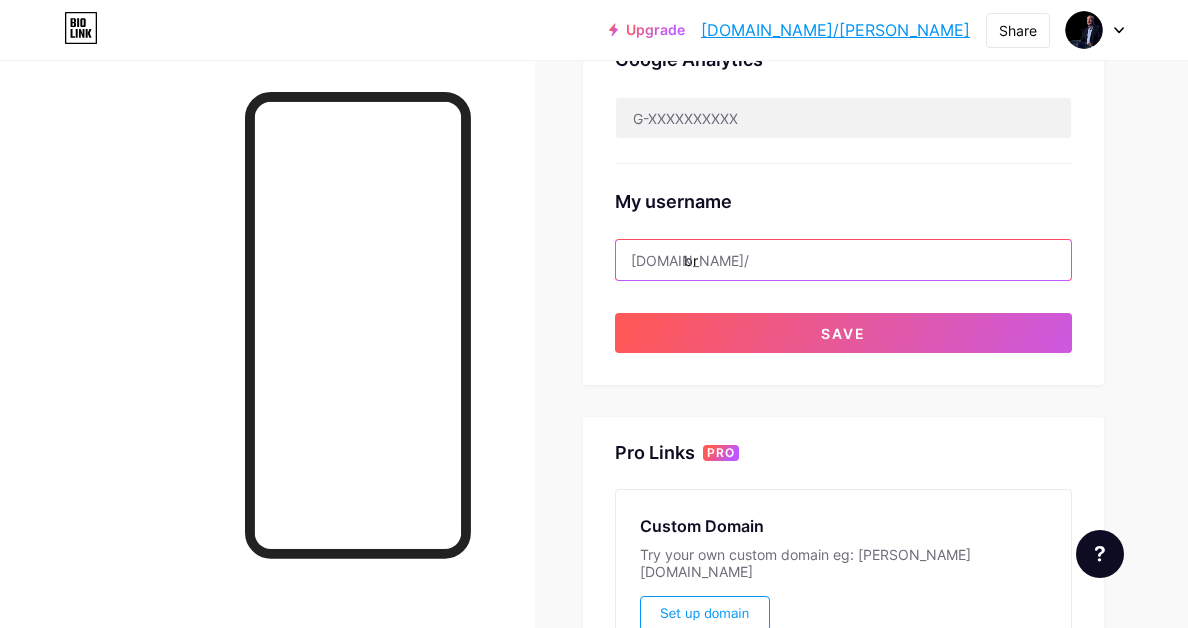 type on "b" 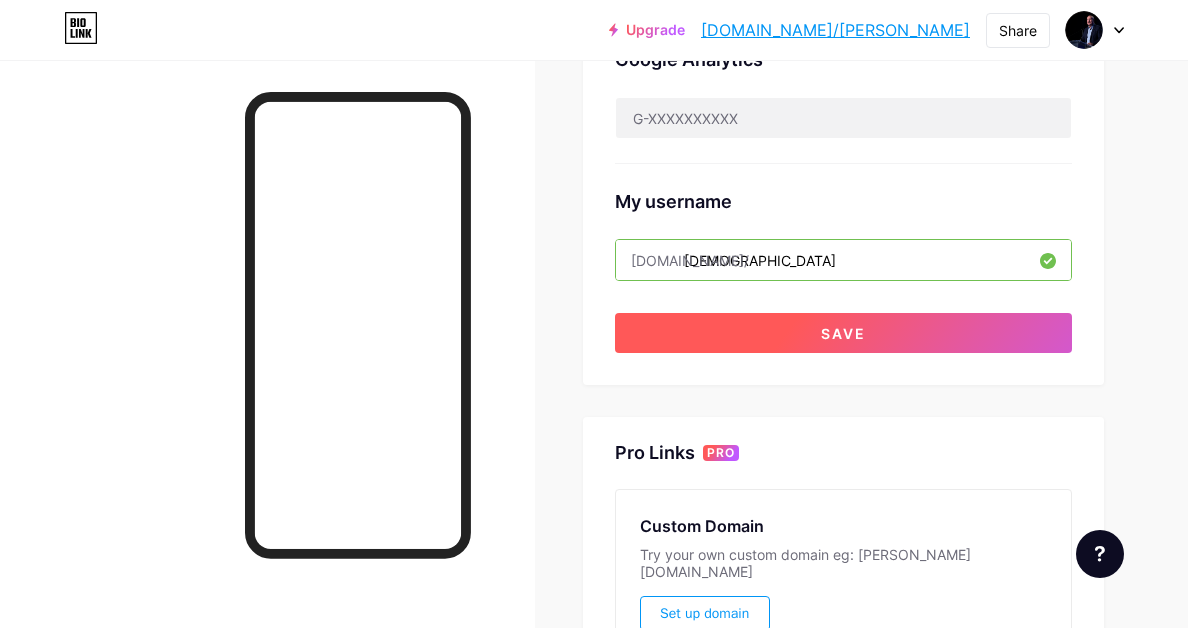 type on "[DEMOGRAPHIC_DATA]" 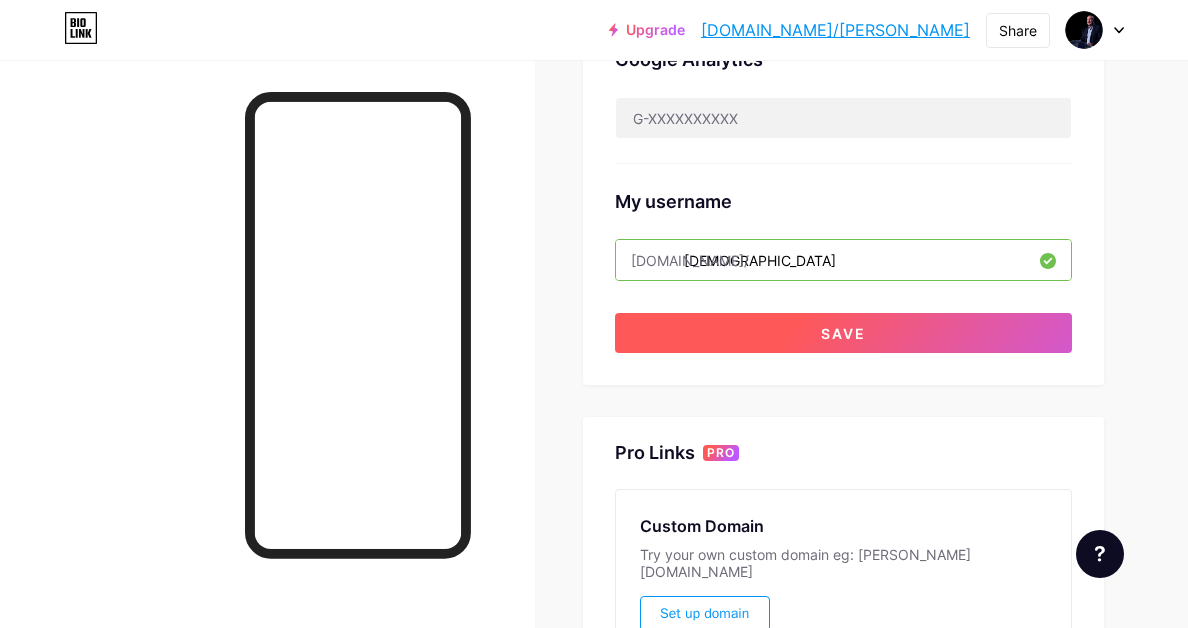 click on "Save" at bounding box center (843, 333) 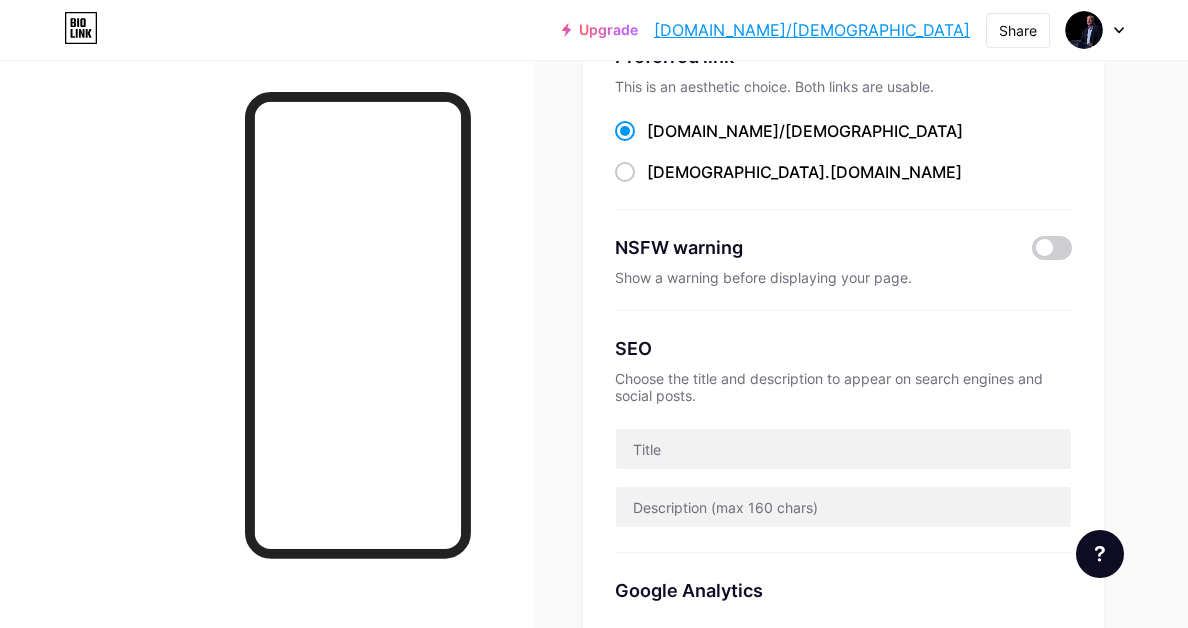 scroll, scrollTop: 159, scrollLeft: 0, axis: vertical 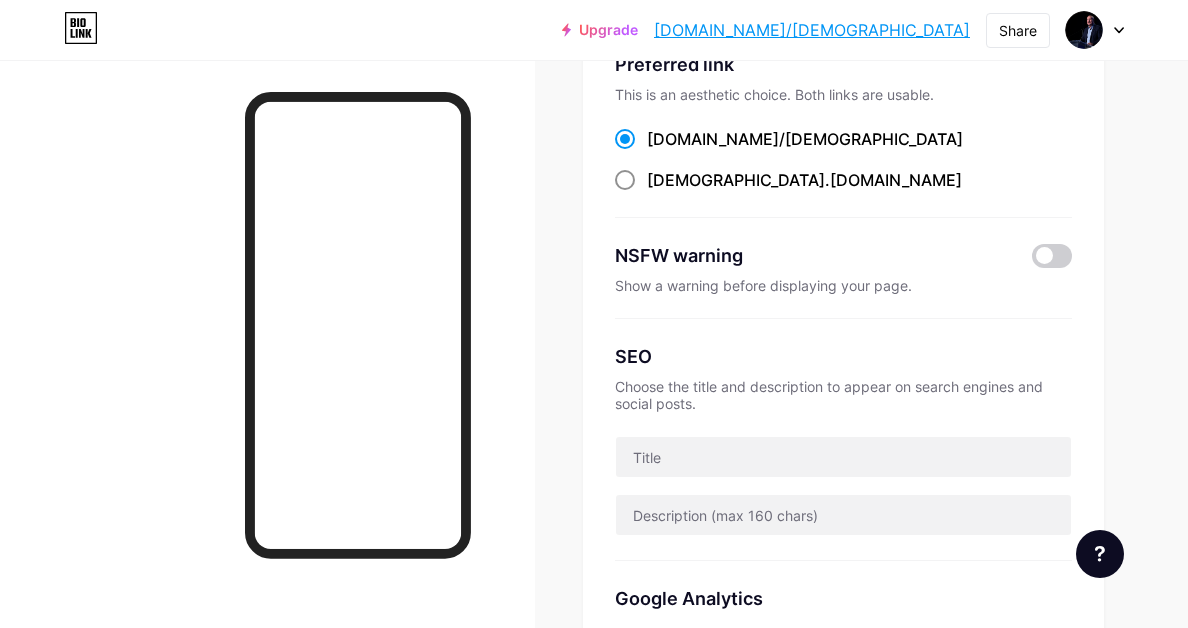 click at bounding box center [625, 180] 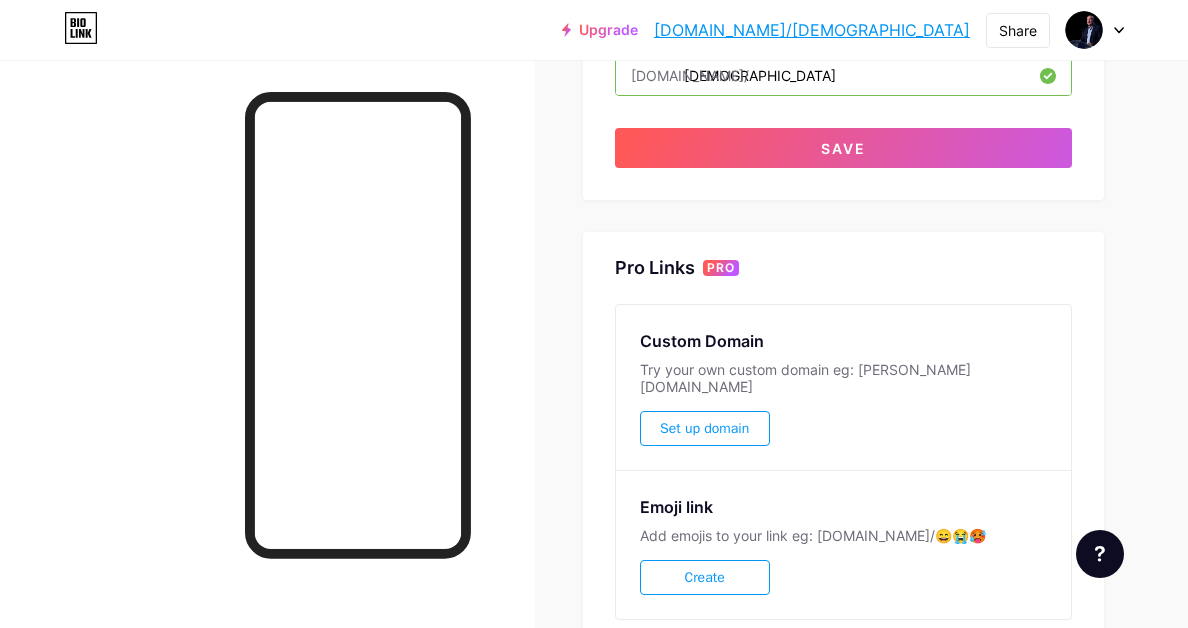 scroll, scrollTop: 877, scrollLeft: 0, axis: vertical 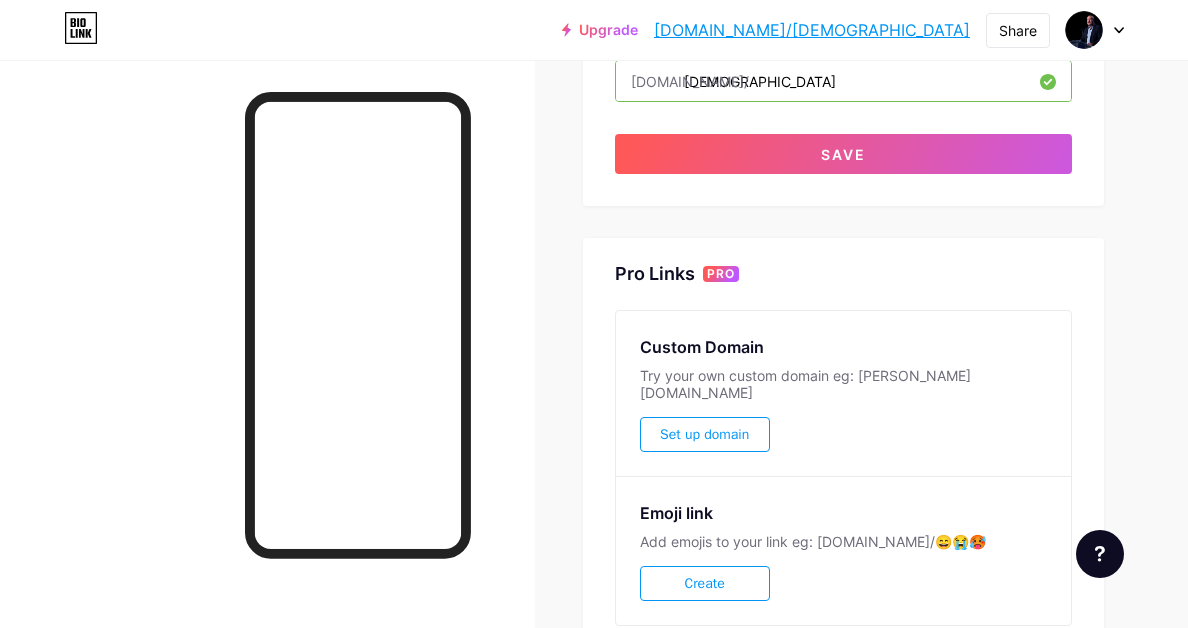 click on "Save" at bounding box center (843, 154) 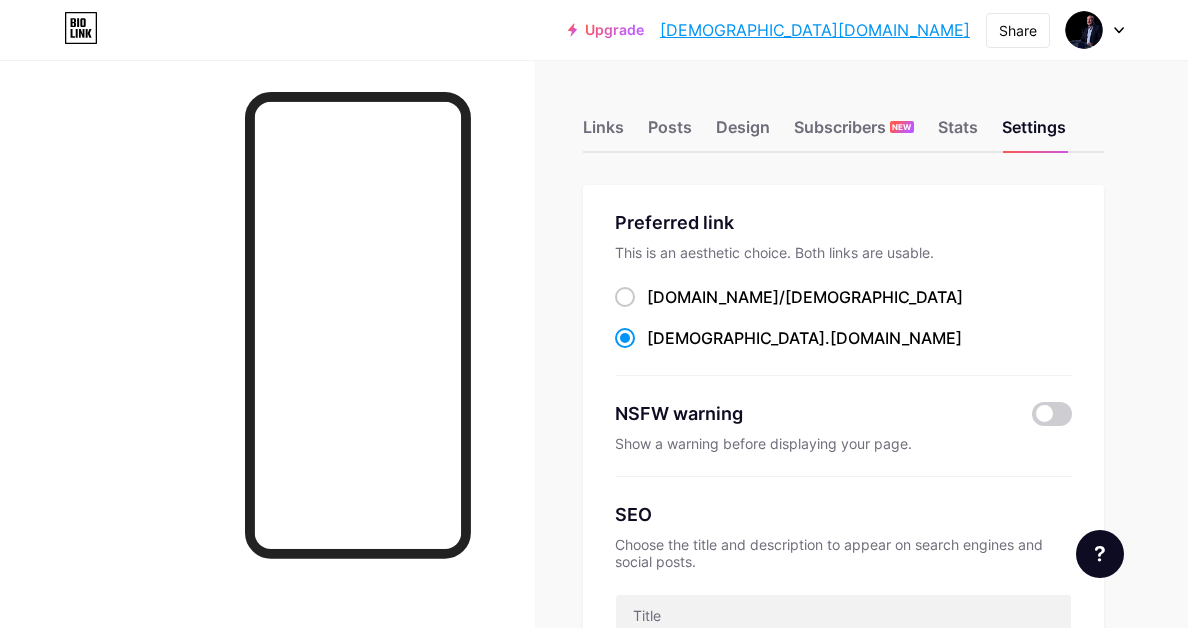 scroll, scrollTop: 0, scrollLeft: 0, axis: both 